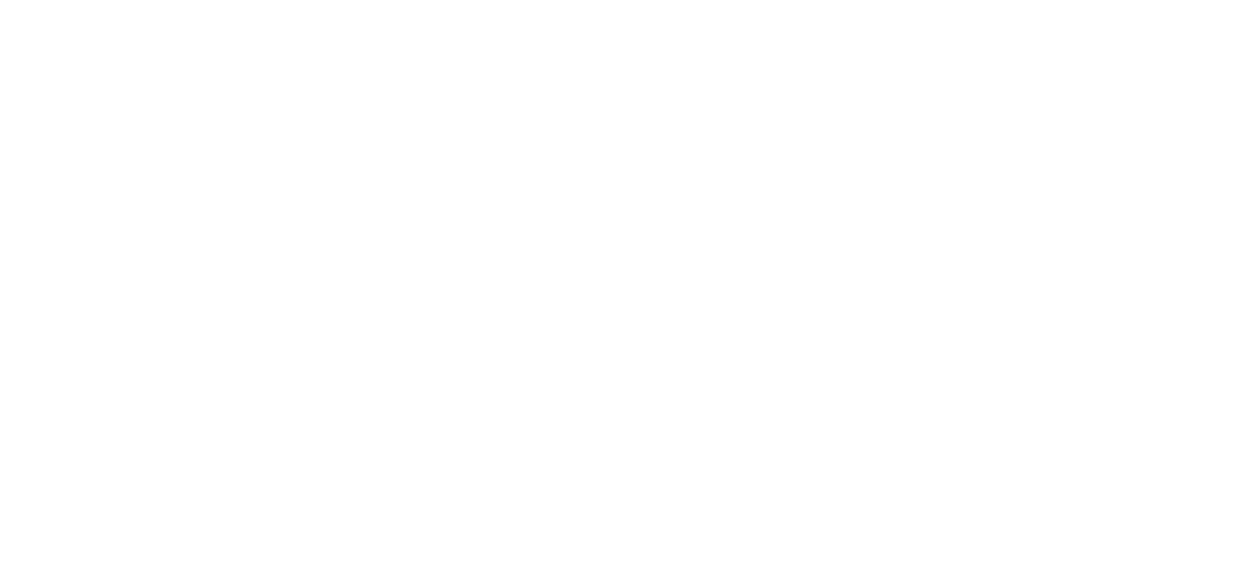 scroll, scrollTop: 0, scrollLeft: 0, axis: both 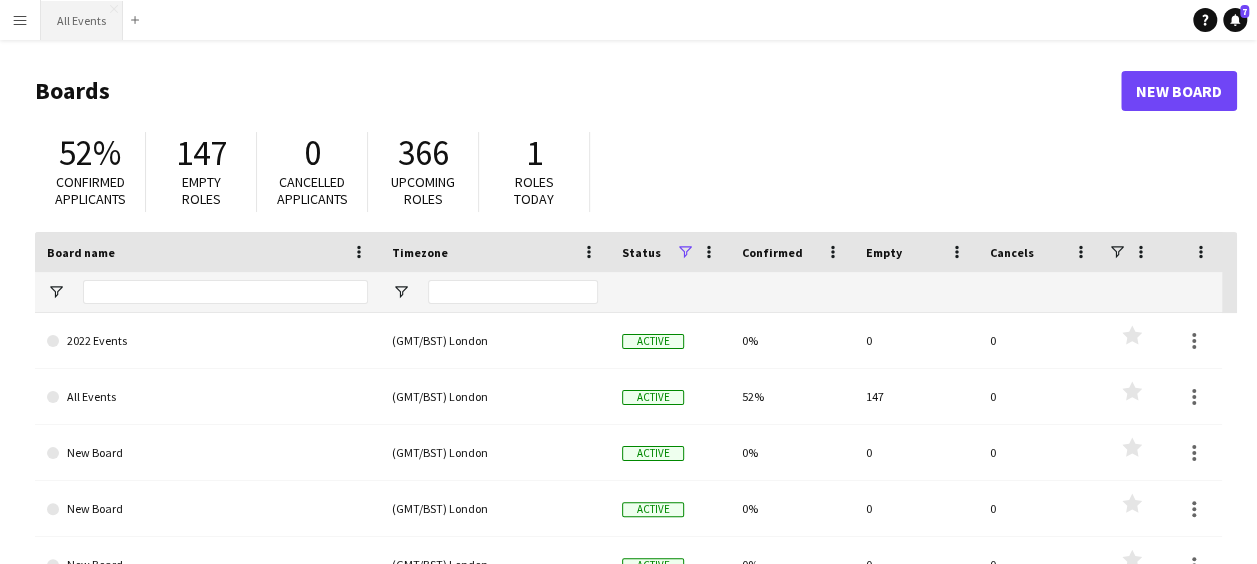 click on "All Events
Close" at bounding box center (82, 20) 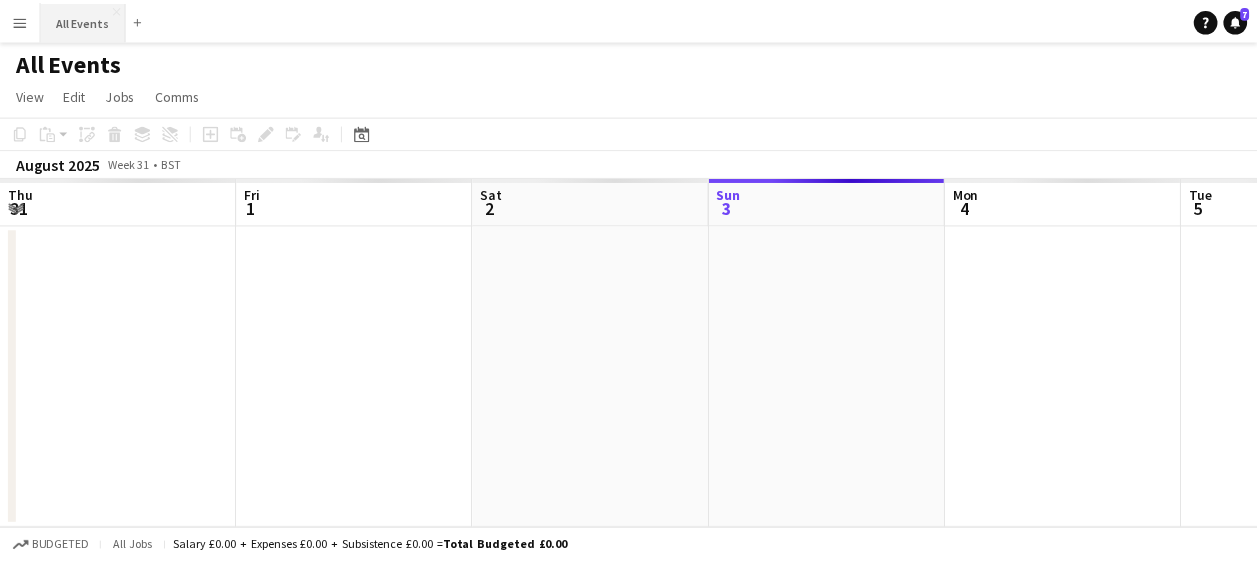 scroll, scrollTop: 0, scrollLeft: 478, axis: horizontal 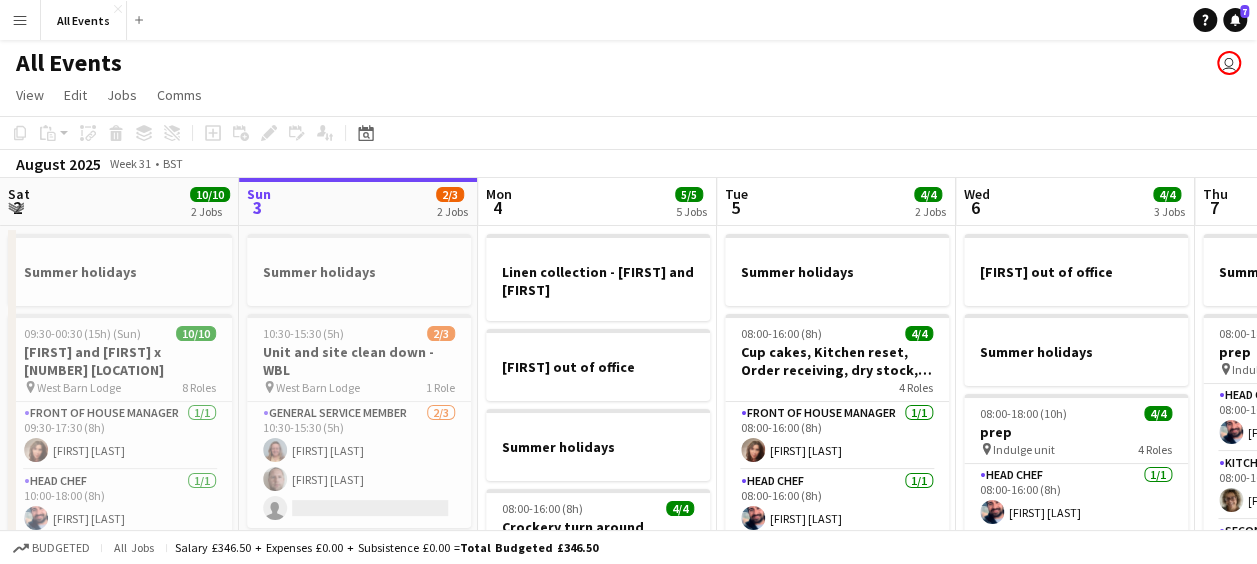 click on "Mon   4   5/5   5 Jobs" at bounding box center (597, 202) 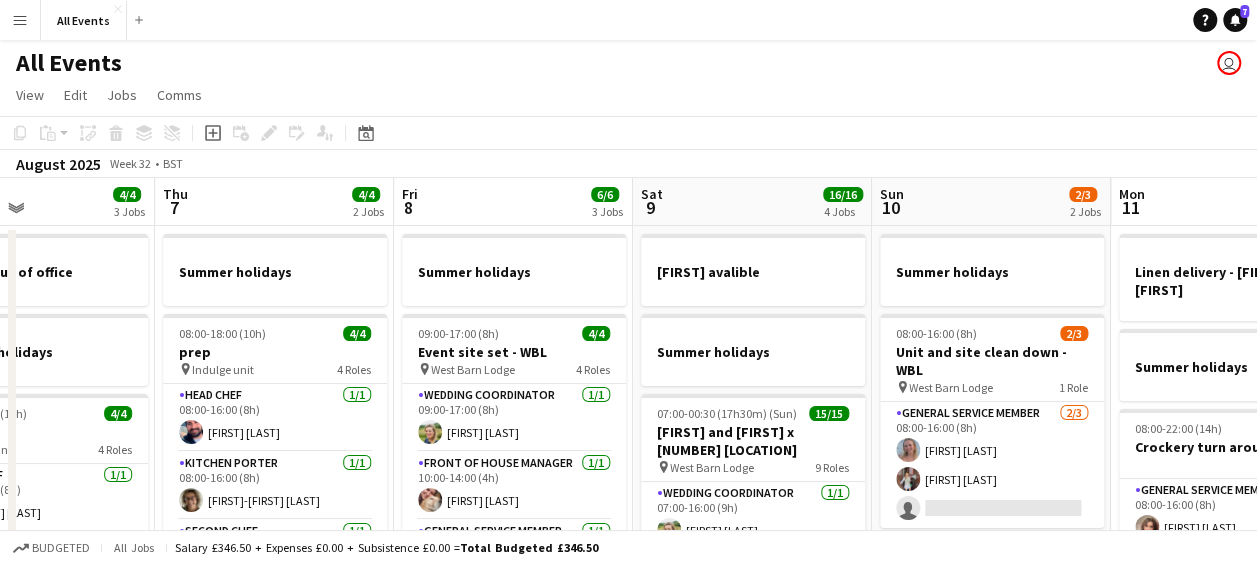 scroll, scrollTop: 0, scrollLeft: 602, axis: horizontal 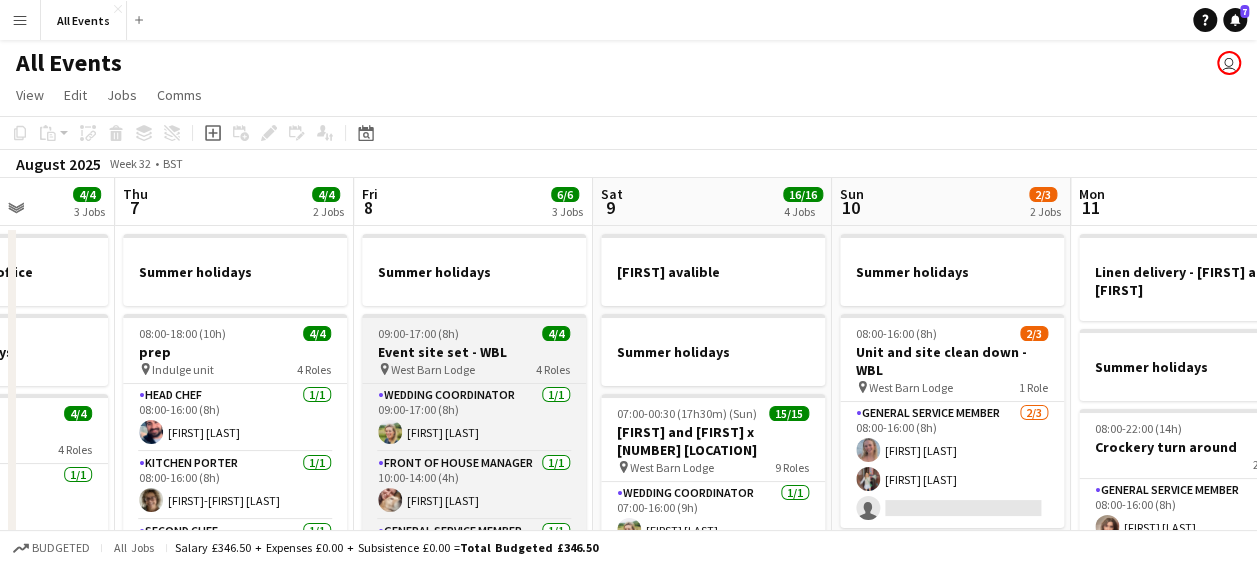 click on "Event site set - WBL" at bounding box center [474, 352] 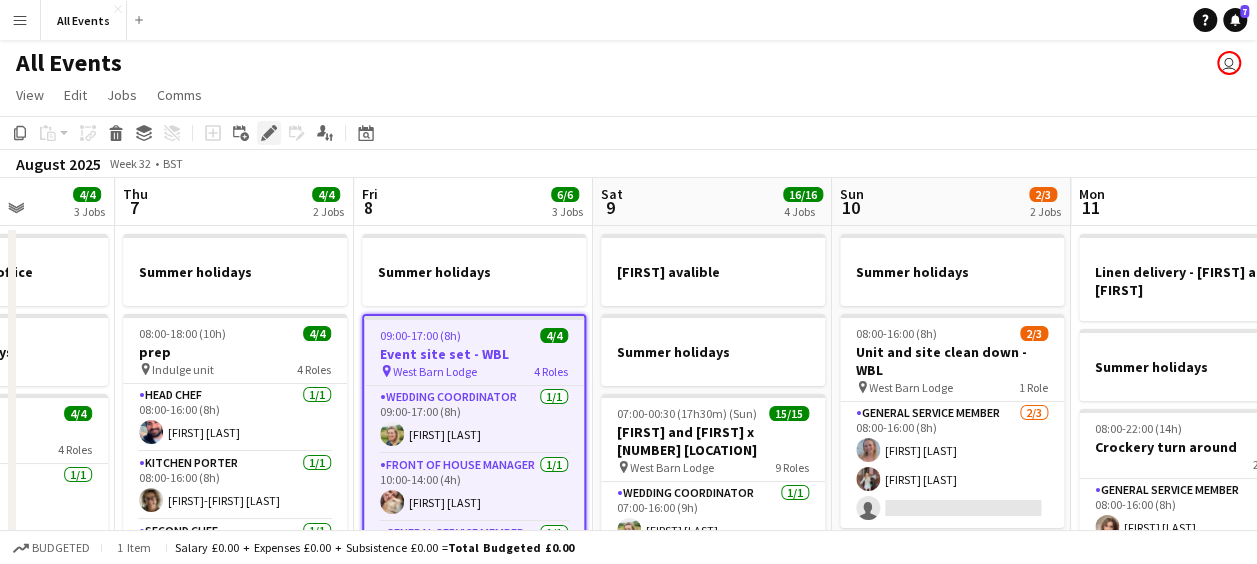 click 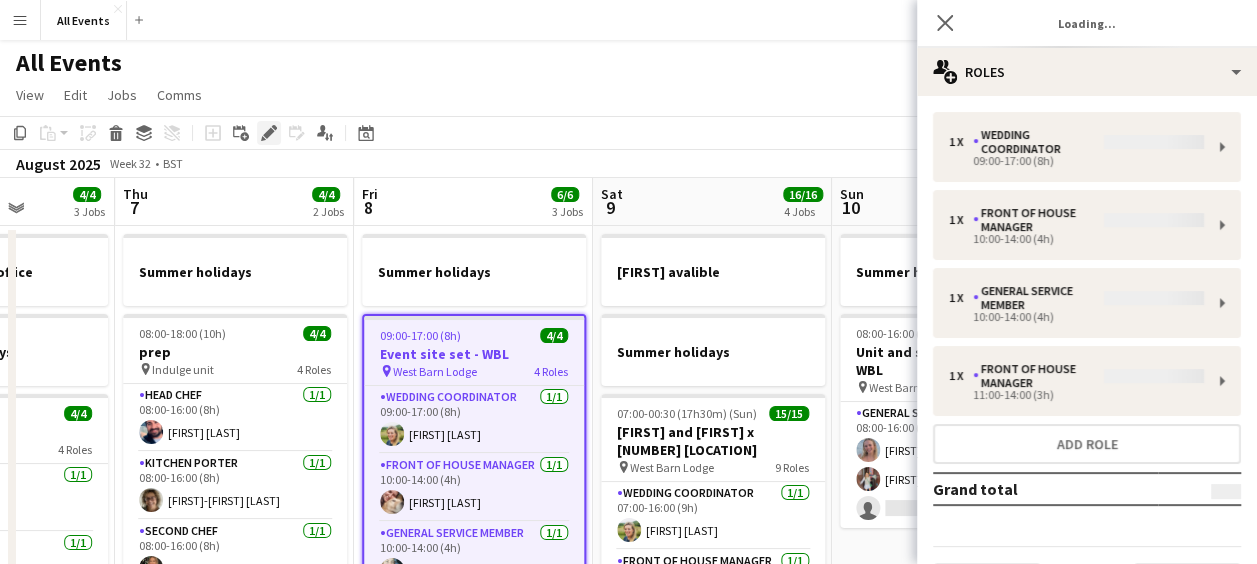 type on "**********" 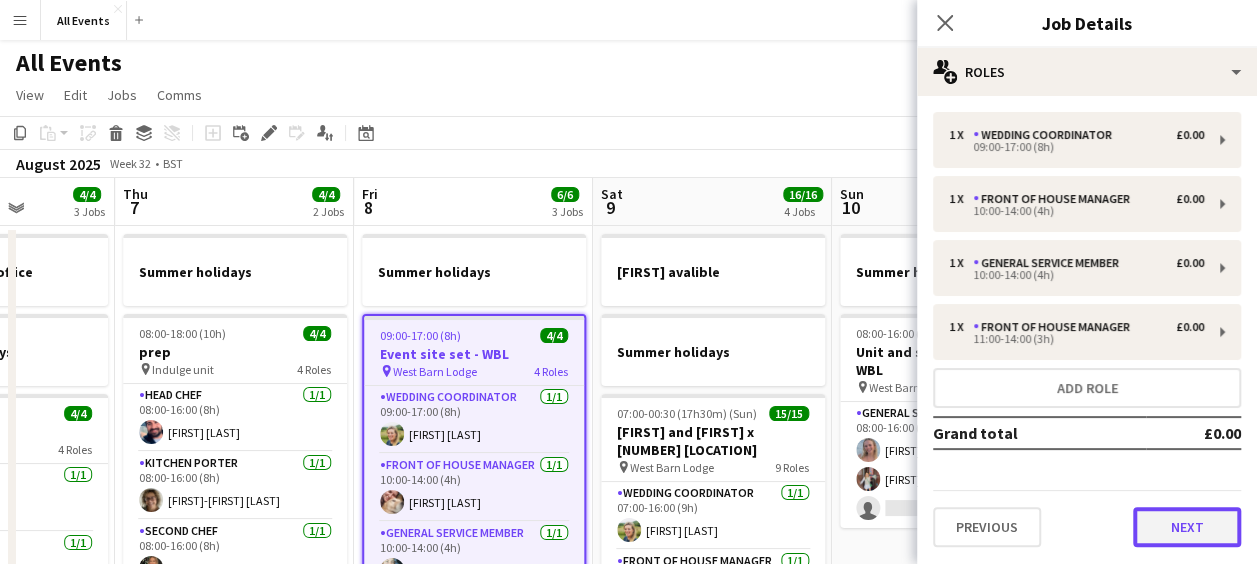 click on "Next" at bounding box center [1187, 527] 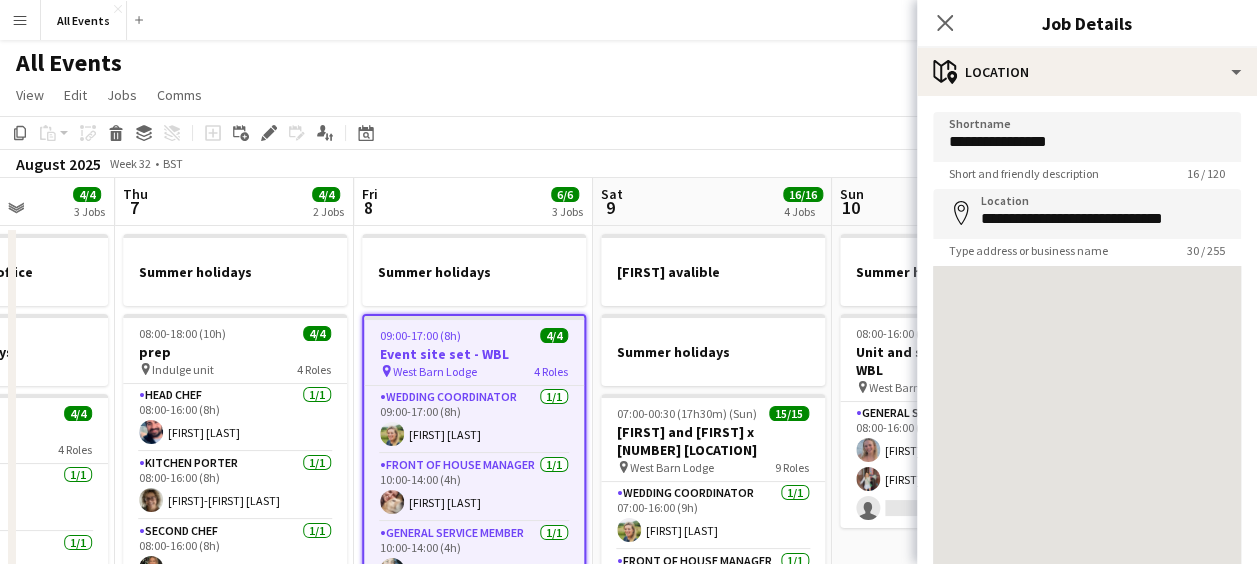 scroll, scrollTop: 142, scrollLeft: 0, axis: vertical 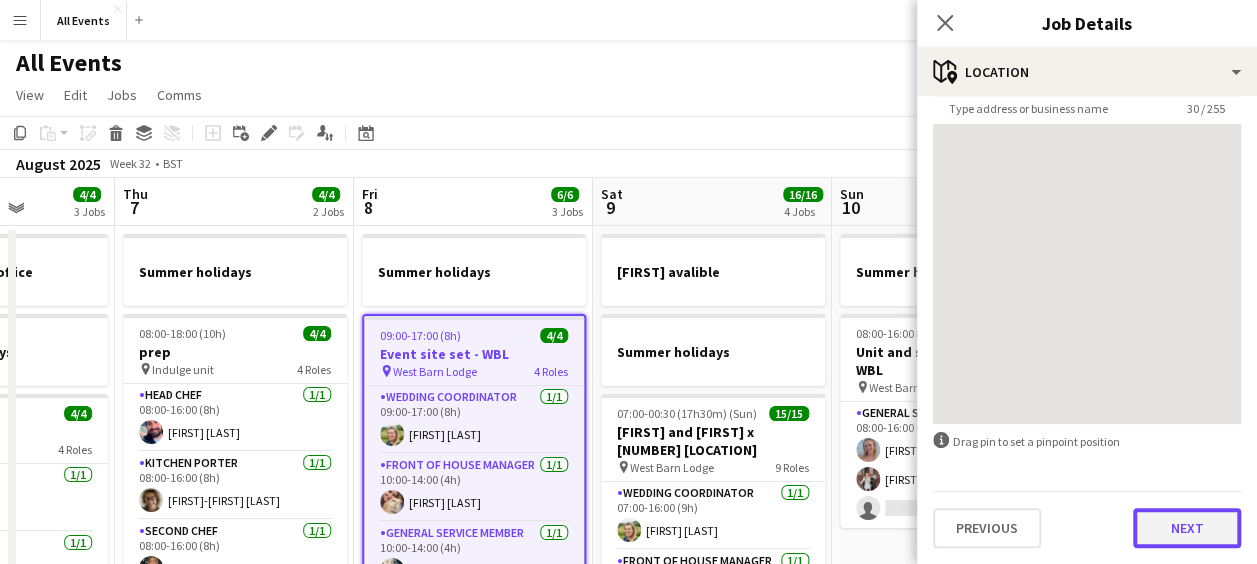 click on "Next" at bounding box center (1187, 528) 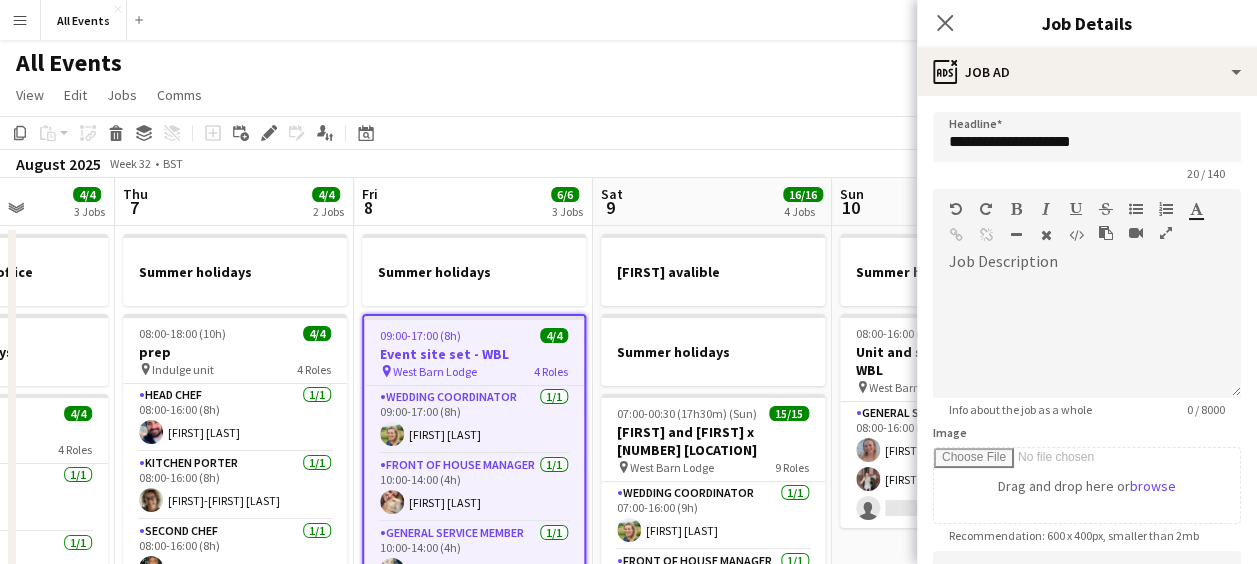 scroll, scrollTop: 0, scrollLeft: 0, axis: both 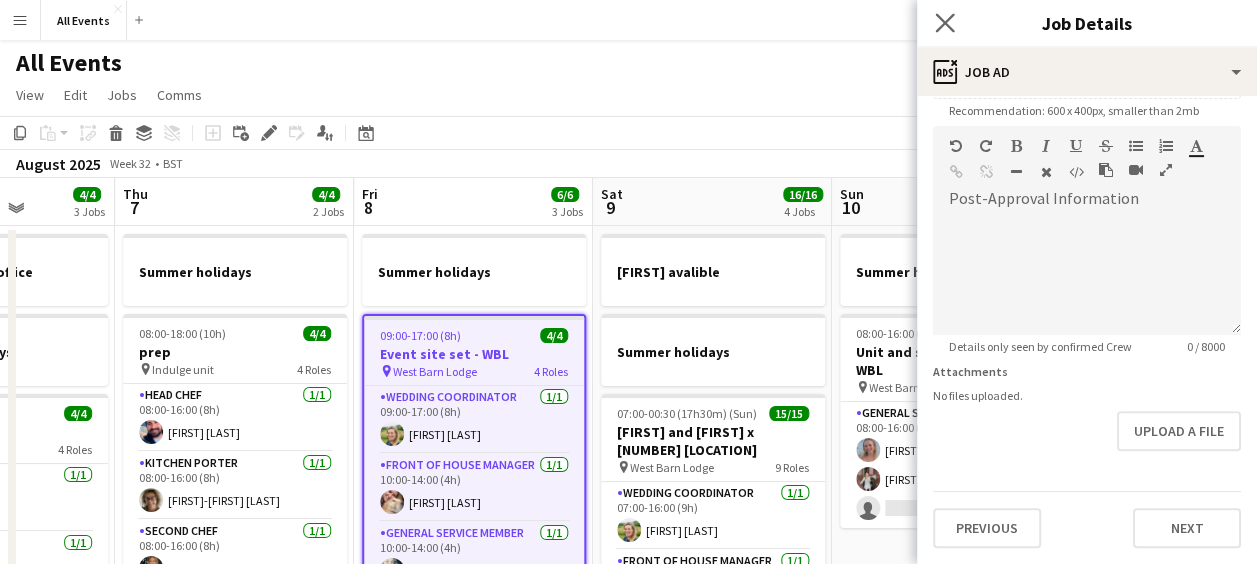 click on "Close pop-in" 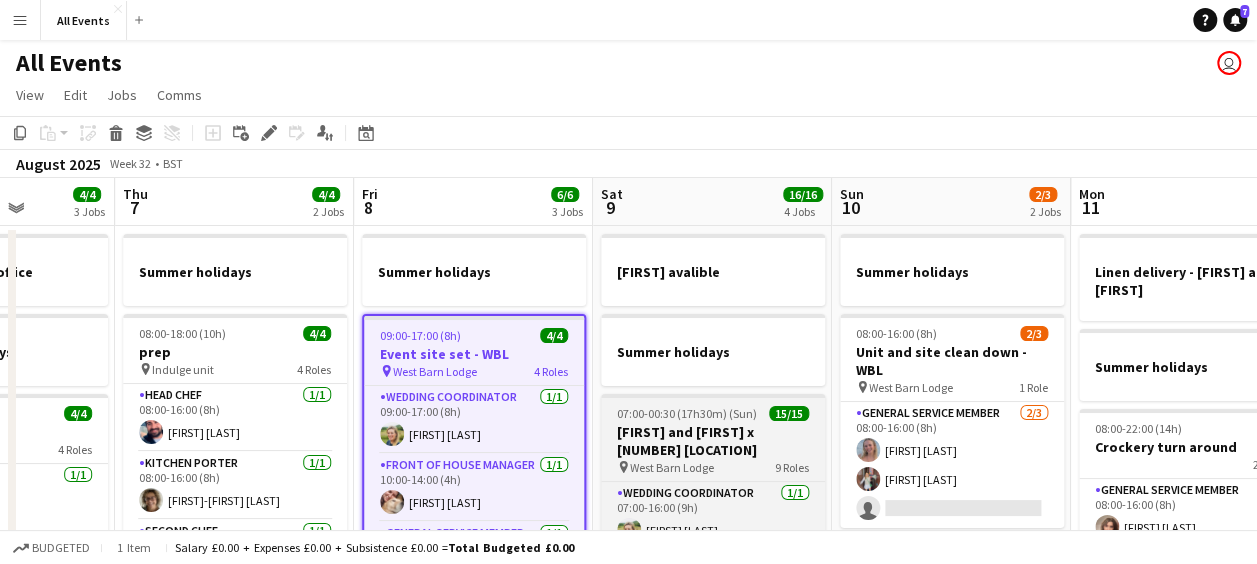 click on "[FIRST] and [FIRST] x [NUMBER] [LOCATION]" at bounding box center [713, 441] 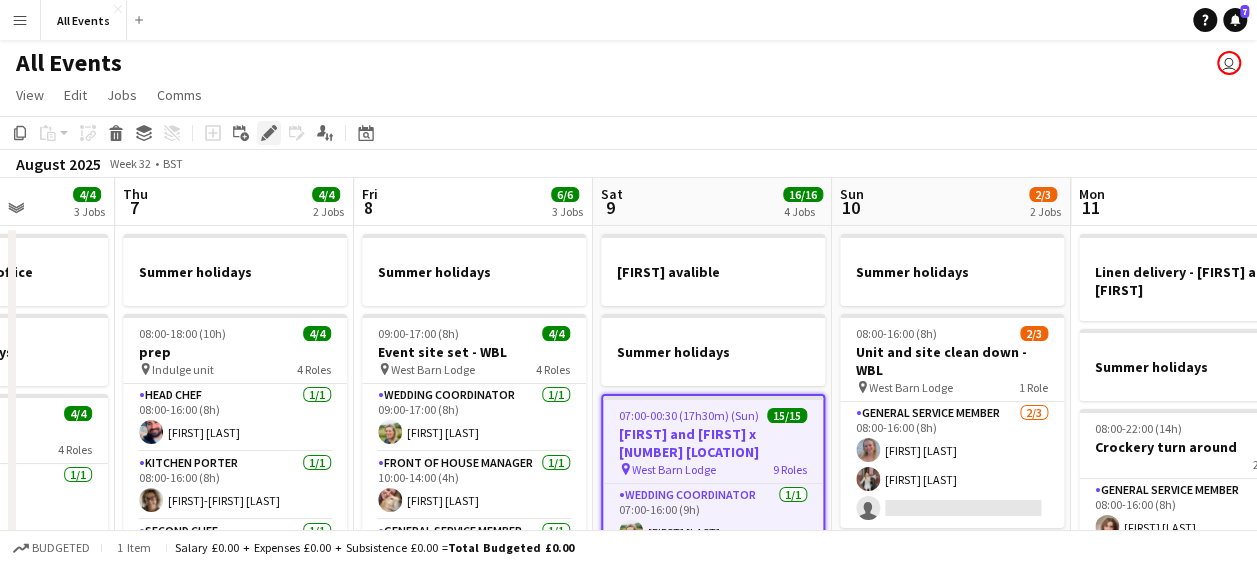 click 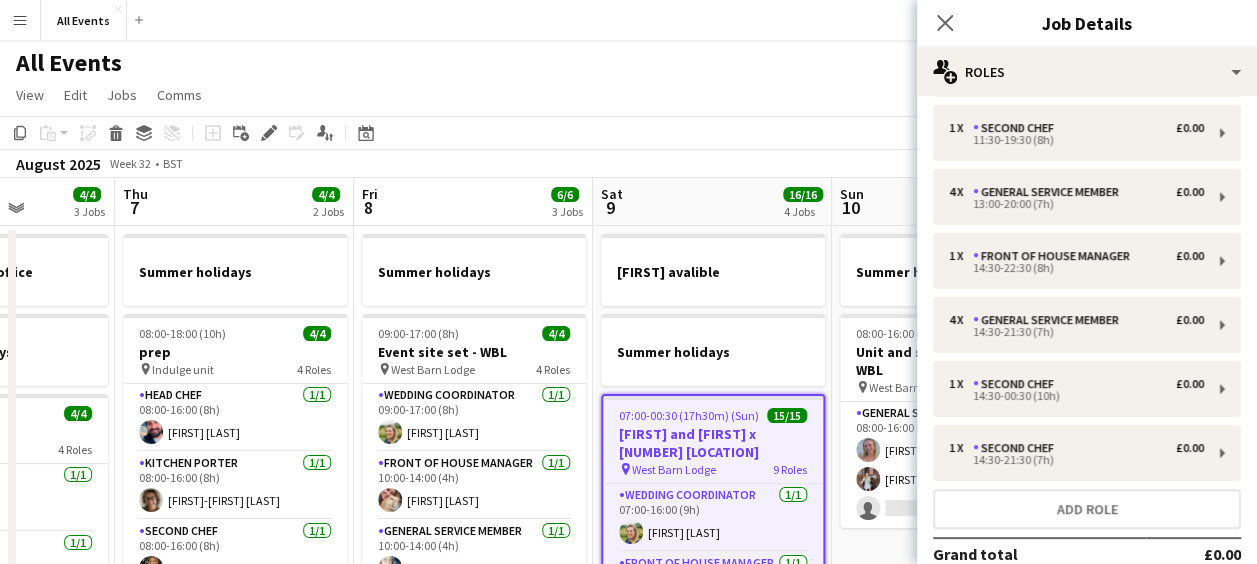 scroll, scrollTop: 318, scrollLeft: 0, axis: vertical 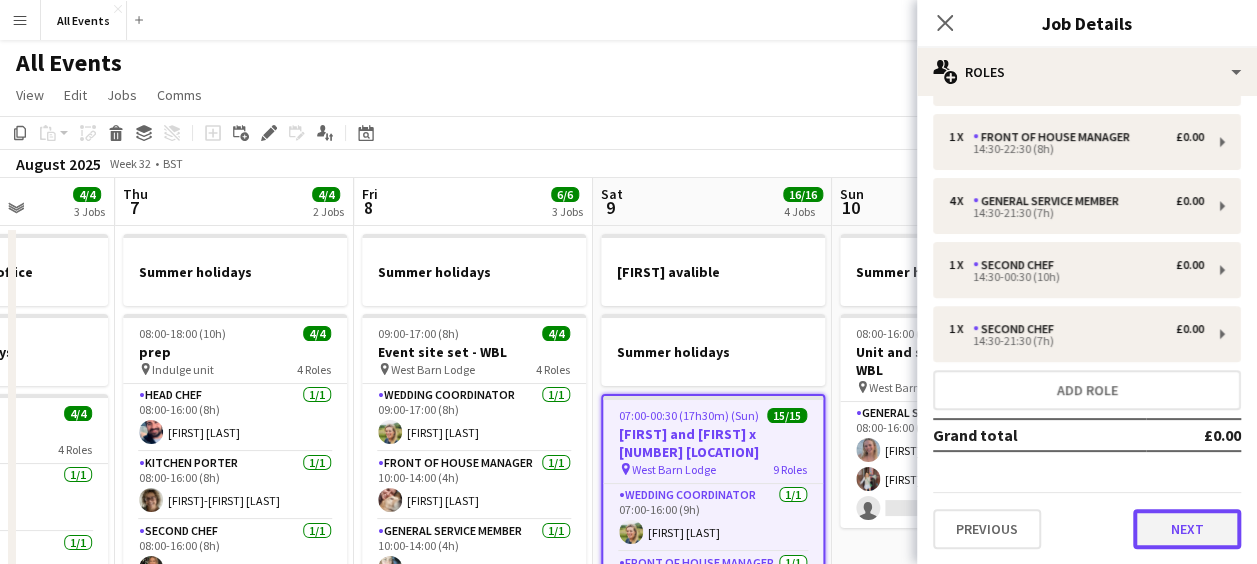 click on "Next" at bounding box center (1187, 529) 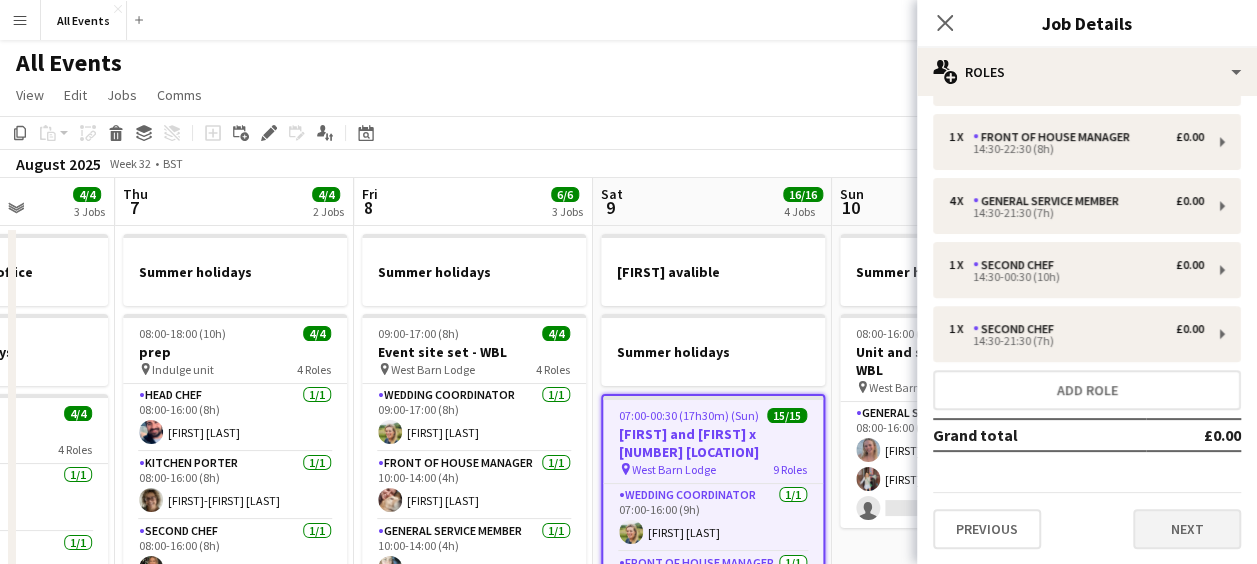 scroll, scrollTop: 0, scrollLeft: 0, axis: both 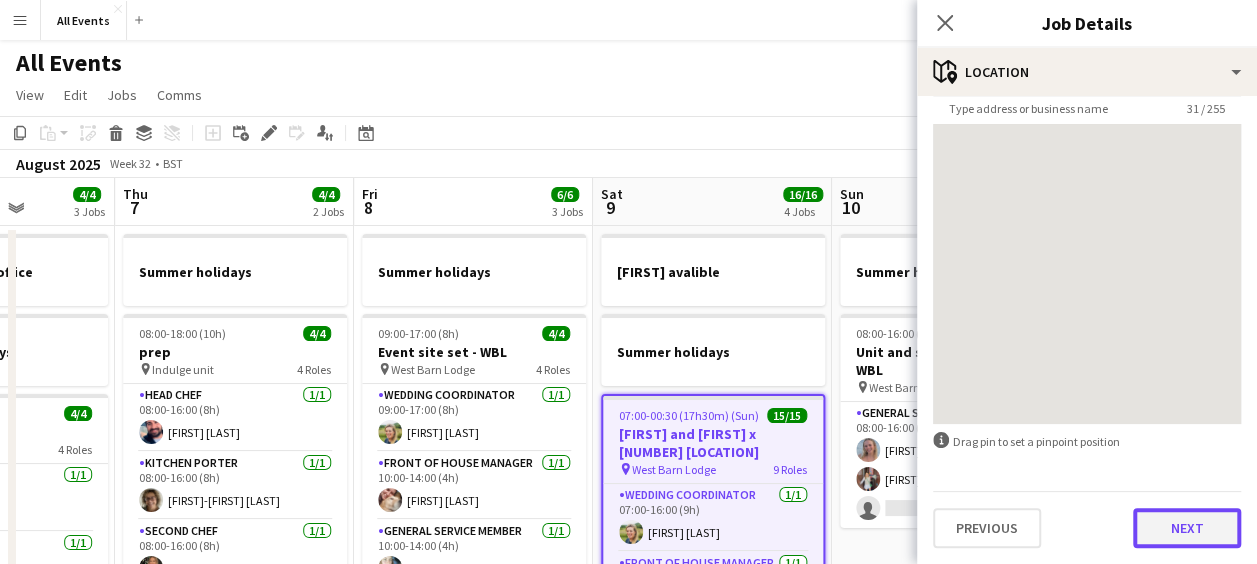 click on "Next" at bounding box center (1187, 528) 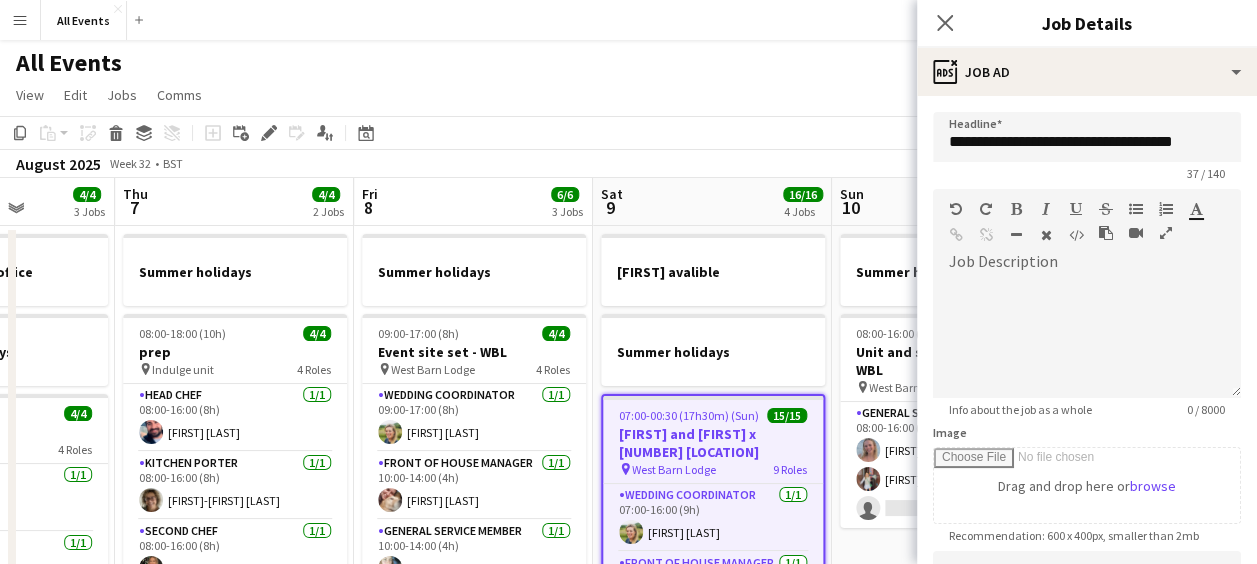 scroll, scrollTop: 0, scrollLeft: 0, axis: both 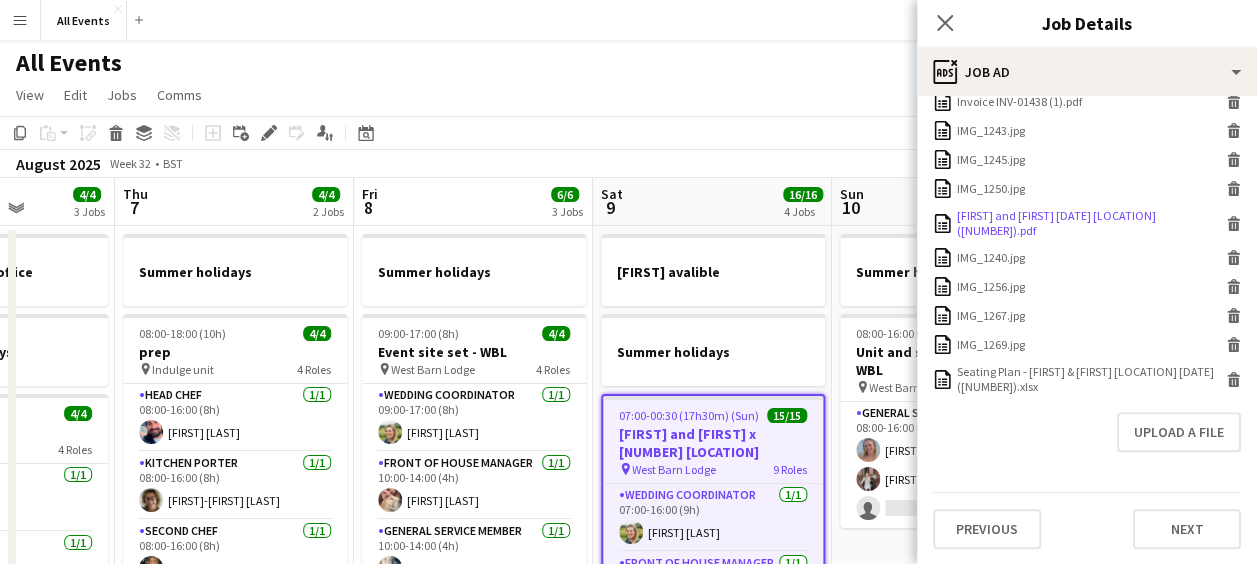 click 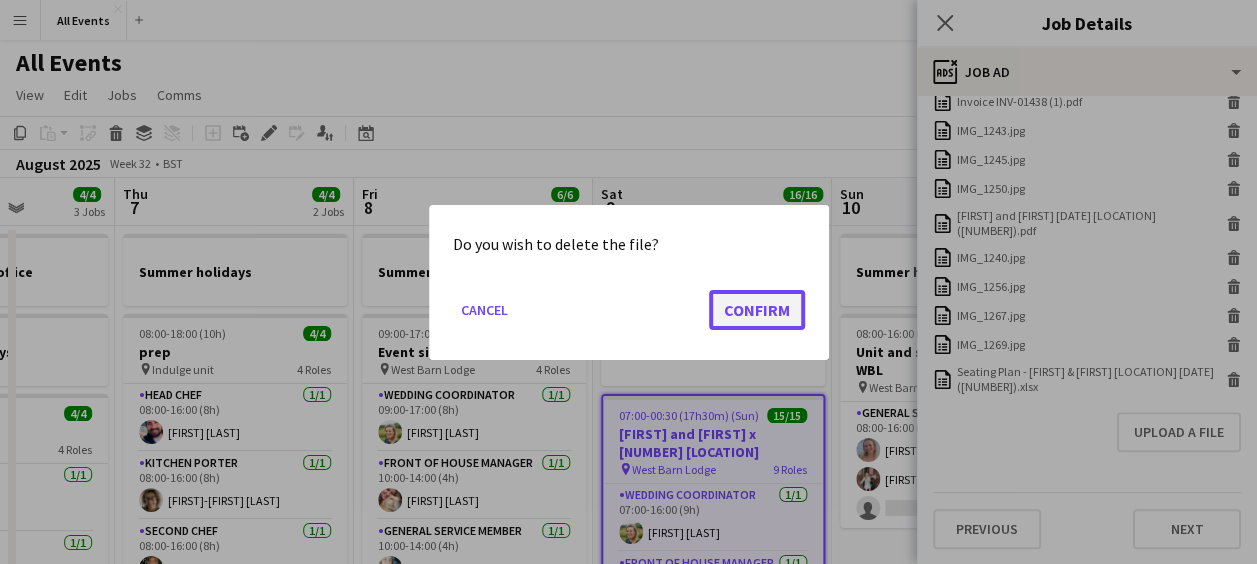 click on "Confirm" 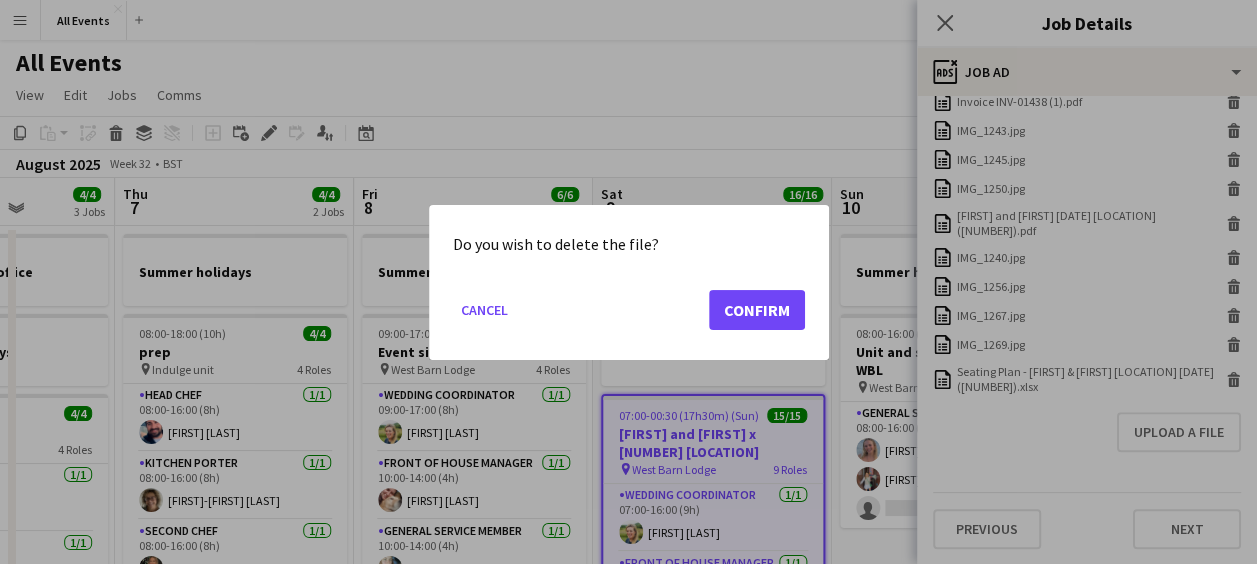 scroll, scrollTop: 712, scrollLeft: 0, axis: vertical 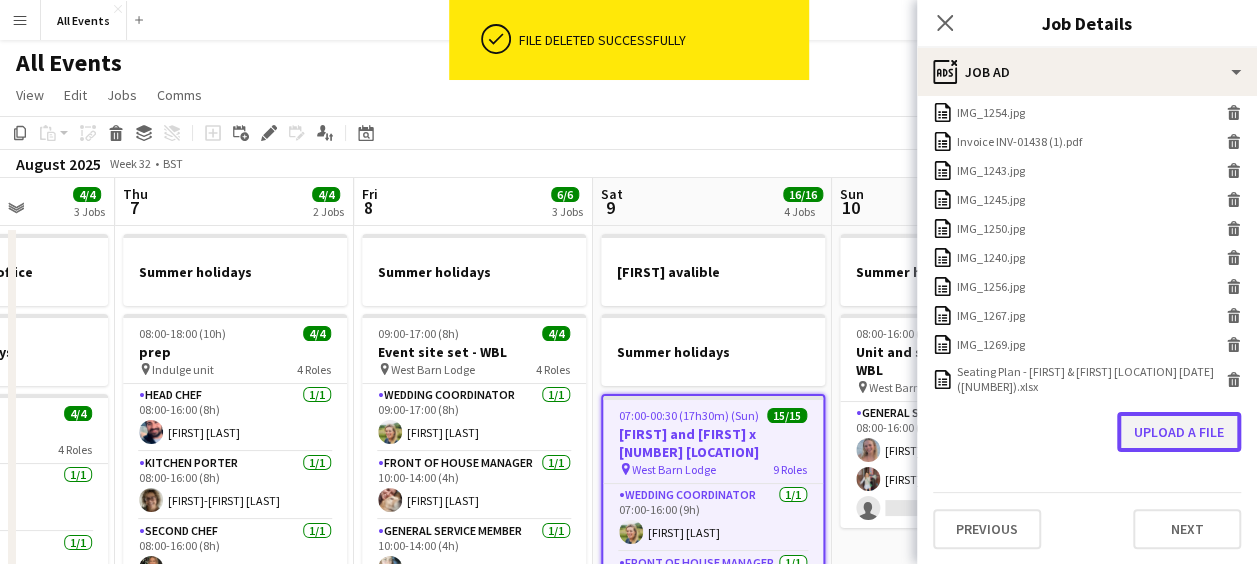 click on "Upload a file" at bounding box center (1179, 432) 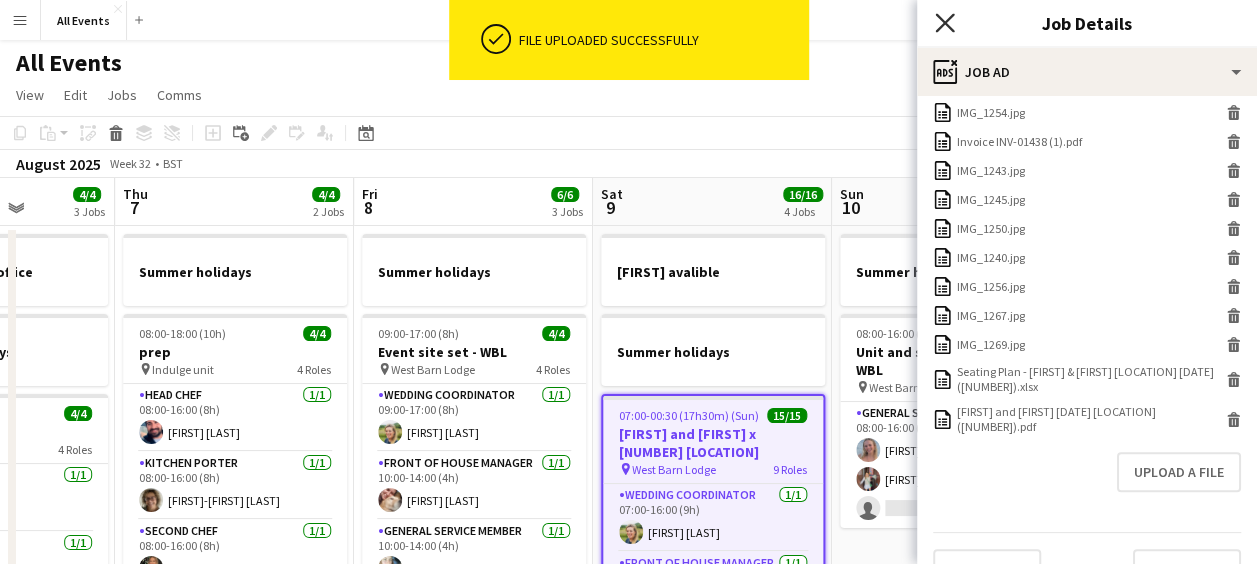 click 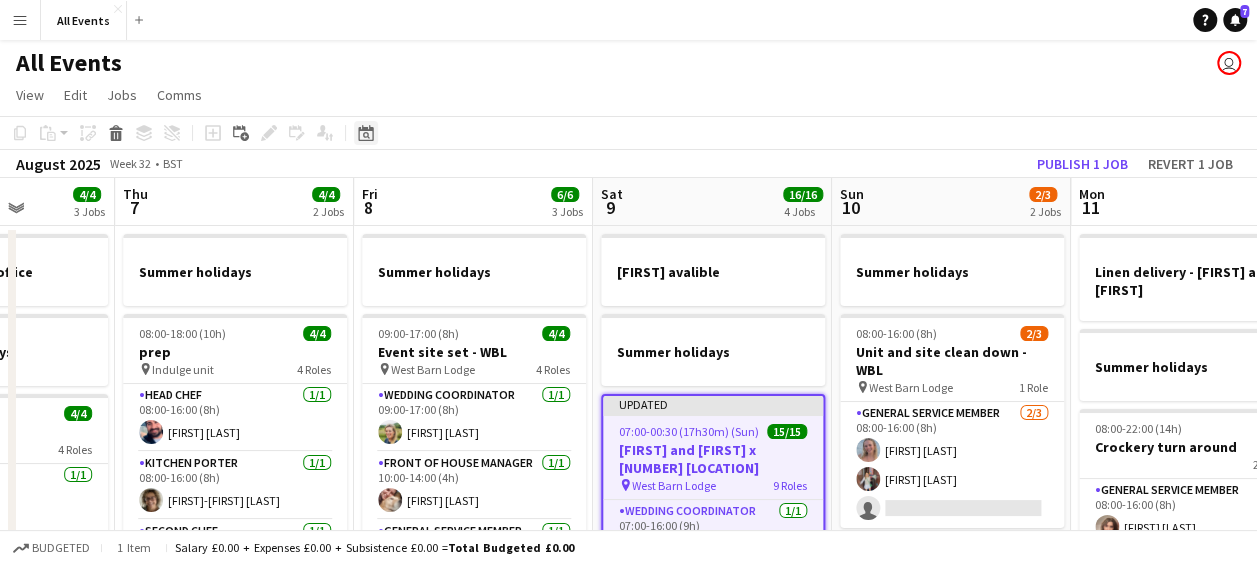 click 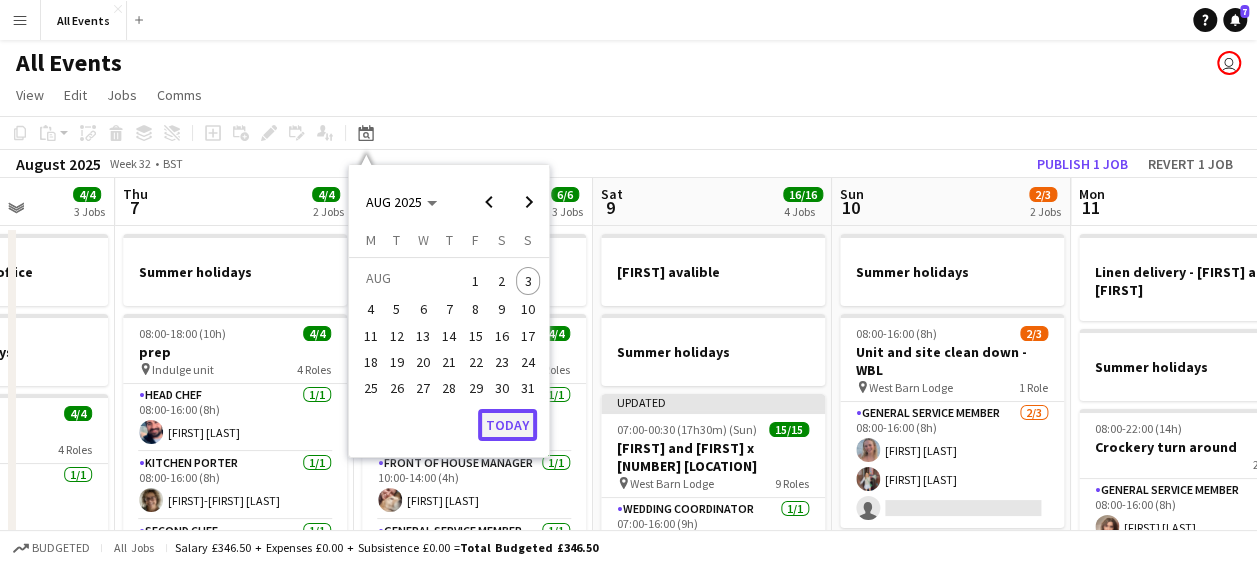 click on "Today" at bounding box center [507, 425] 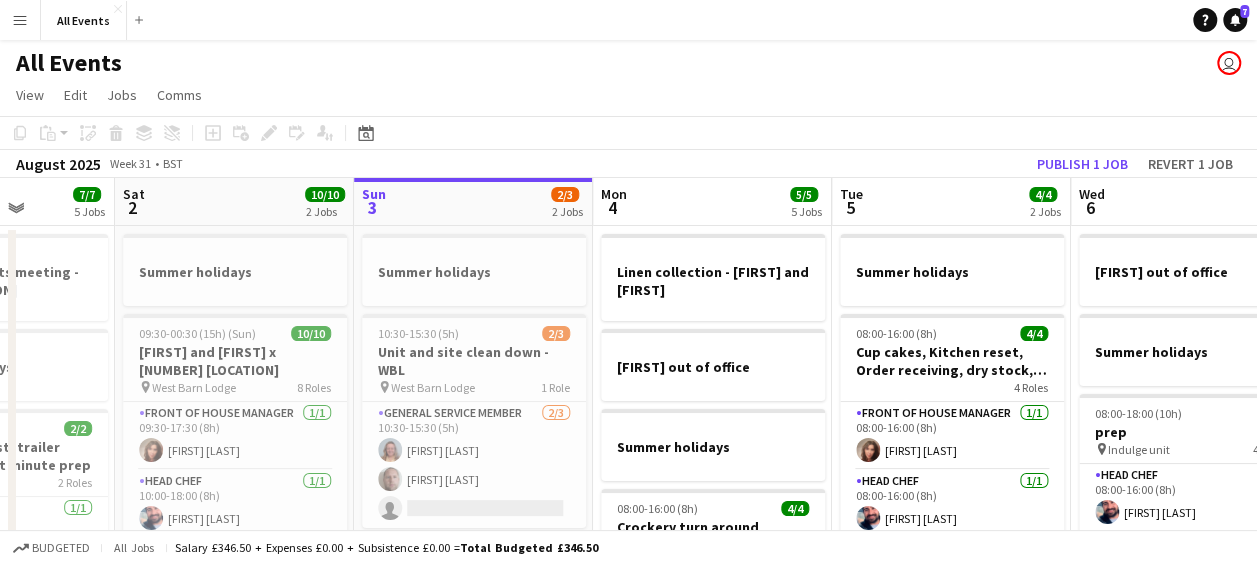 scroll, scrollTop: 0, scrollLeft: 688, axis: horizontal 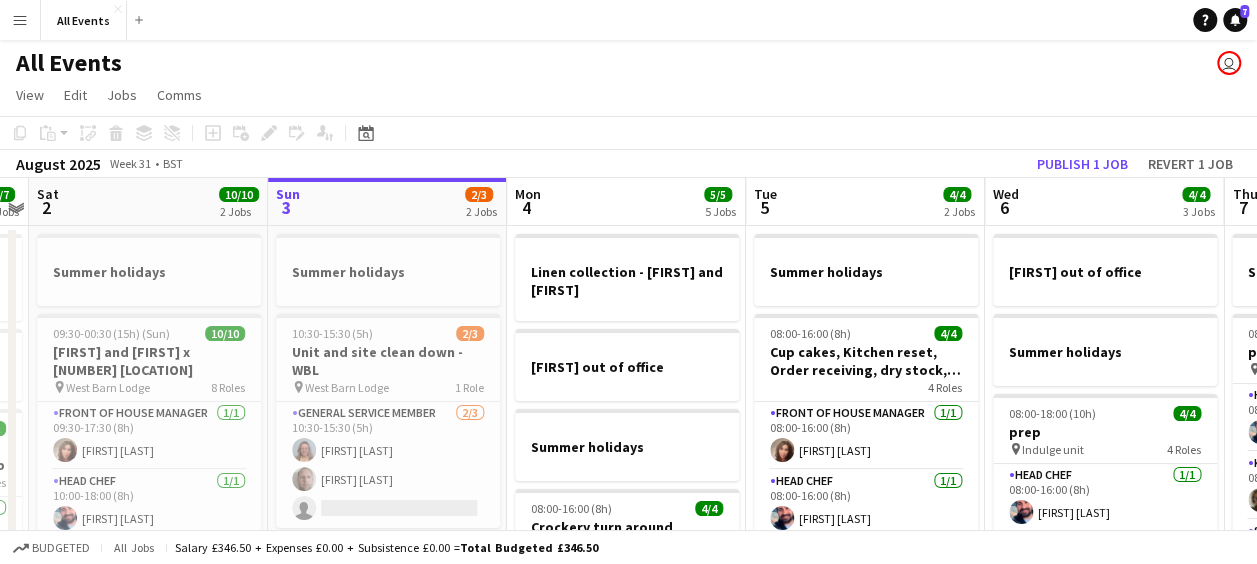 click on "Sun   3   2/3   2 Jobs" at bounding box center [387, 202] 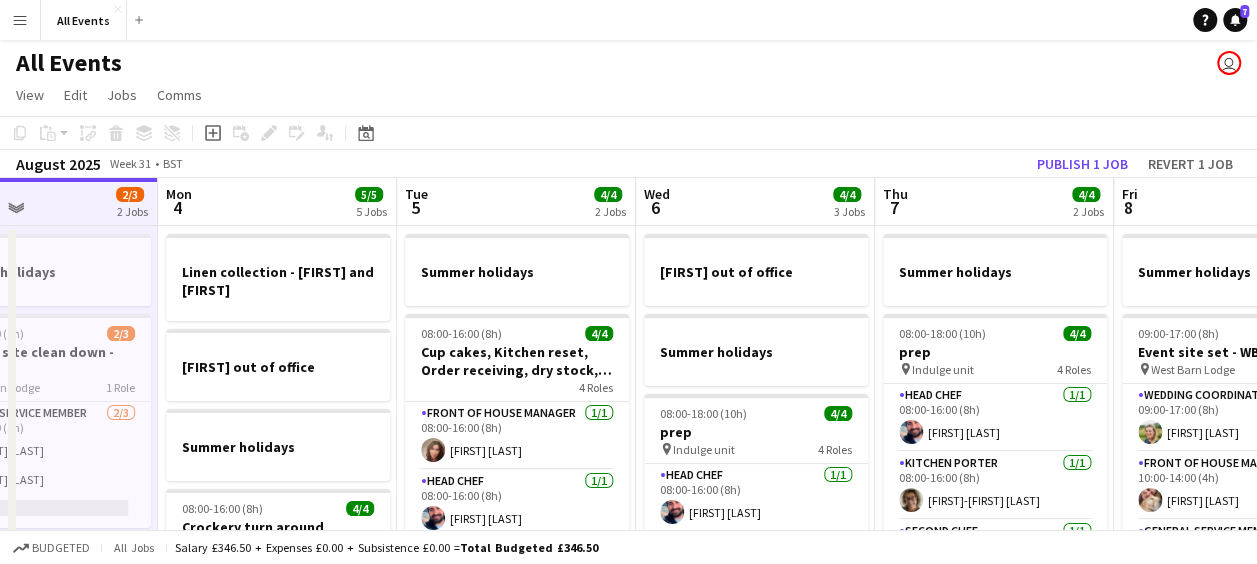 scroll, scrollTop: 0, scrollLeft: 570, axis: horizontal 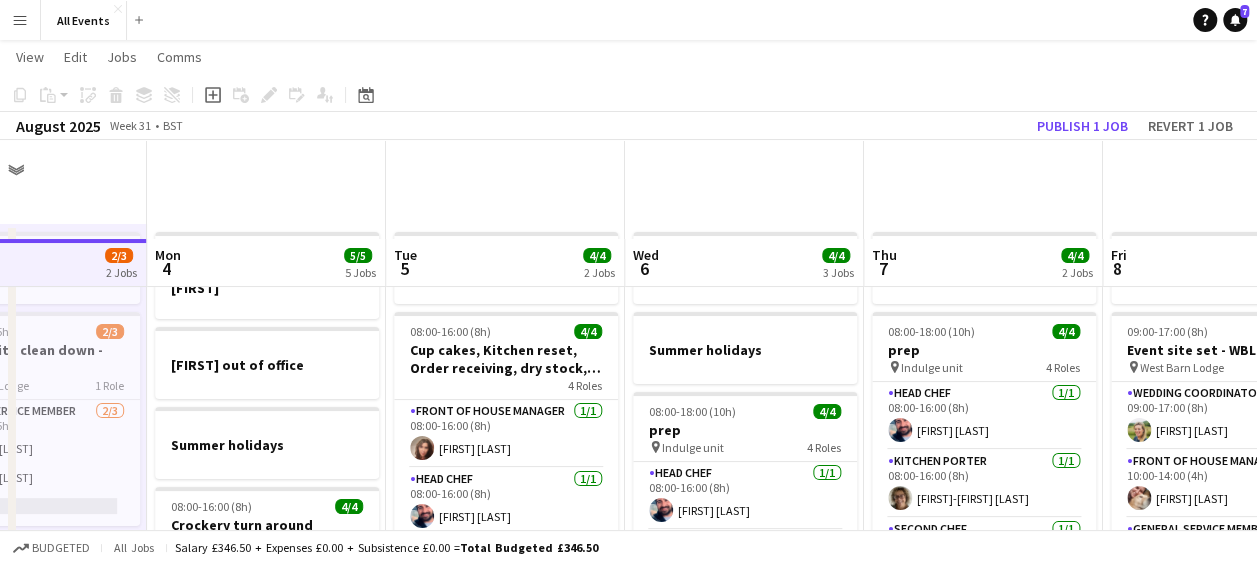 click on "Fri   1   7/7   5 Jobs   Sat   2   10/10   2 Jobs   Sun   3   2/3   2 Jobs   Mon   4   5/5   5 Jobs   Tue   5   4/4   2 Jobs   Wed   6   4/4   3 Jobs   Thu   7   4/4   2 Jobs   Fri   8   6/6   3 Jobs   Sat   9   16/16   4 Jobs   Sun   10   2/3   2 Jobs   Mon   11   6/7   3 Jobs      [FIRST] accounts meeting - [TIME] [LOCATION]      Summer holidays      08:00-16:00 (8h)    2/2   Orders, prep list, trailer moving and last minute prep    2 Roles   Kitchen Porter   1/1   08:00-16:00 (8h)
[FIRST] [LAST]   Head Chef   1/1   09:30-14:30 (5h)
[FIRST] [LAST]     11:00-15:00 (4h)    3/3   Event site set - [LOCATION]     pin      West Barn Lodge    2 Roles   Front of House Manager   1/1   11:00-15:00 (4h)
[FIRST] [LAST]   General service member   2/2   11:00-15:00 (4h)
[FIRST] [LAST] [FIRST] [LAST]     18:00-22:00 (4h)    2/2   TASTING - [FIRST] and [FIRST] ([DATE]) [TIME]   2 Roles   Front of House Manager   1/1   18:00-22:00 (4h)
[FIRST] [LAST]   Head Chef   1/1   18:00-22:00 (4h)
[FIRST] [LAST]" at bounding box center (744, 1013) 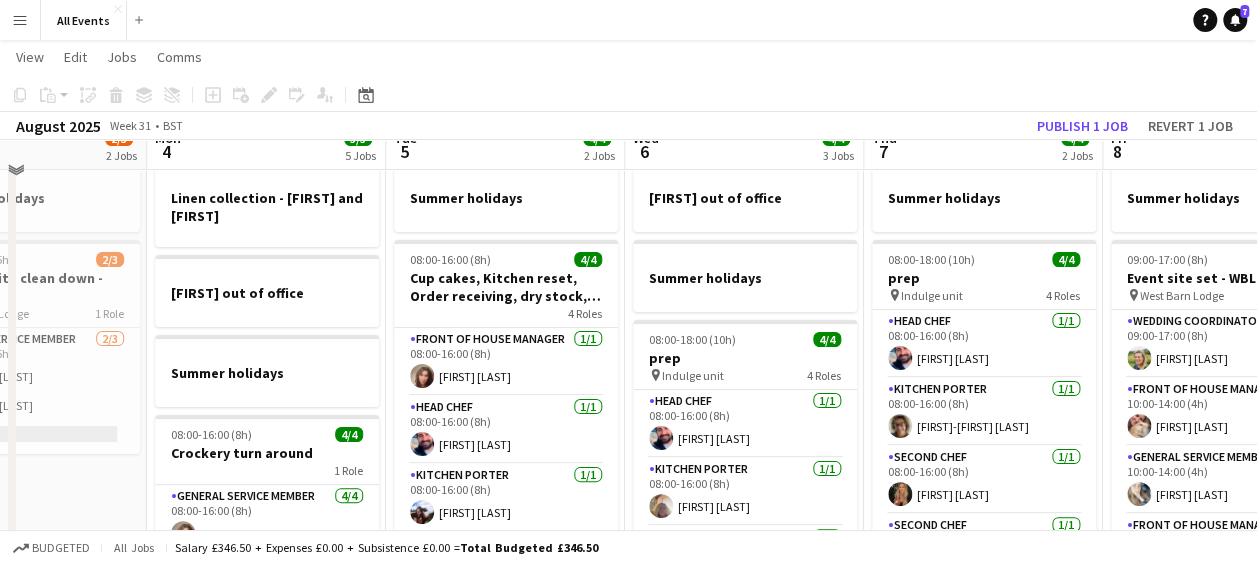 scroll, scrollTop: 0, scrollLeft: 0, axis: both 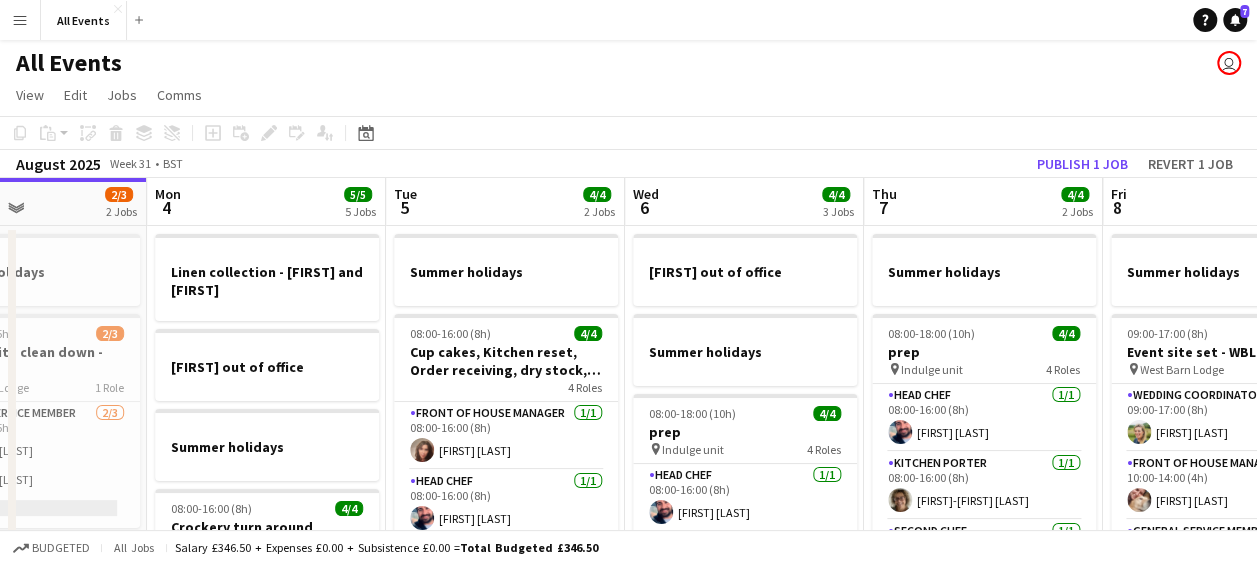click on "Wed   6   4/4   3 Jobs" at bounding box center (744, 202) 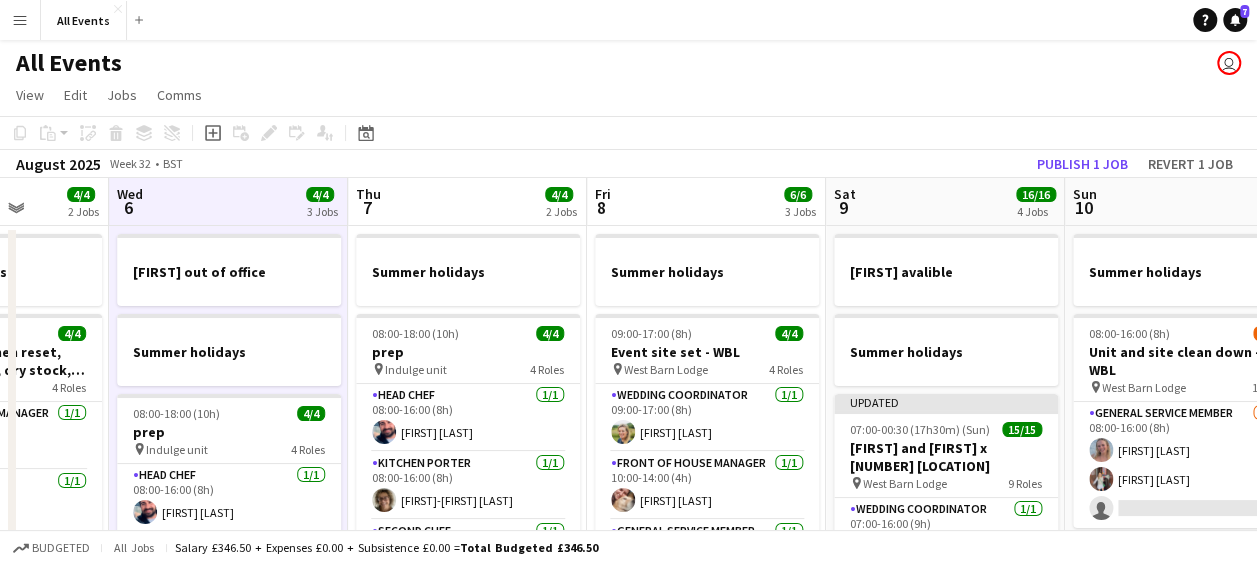 scroll, scrollTop: 0, scrollLeft: 612, axis: horizontal 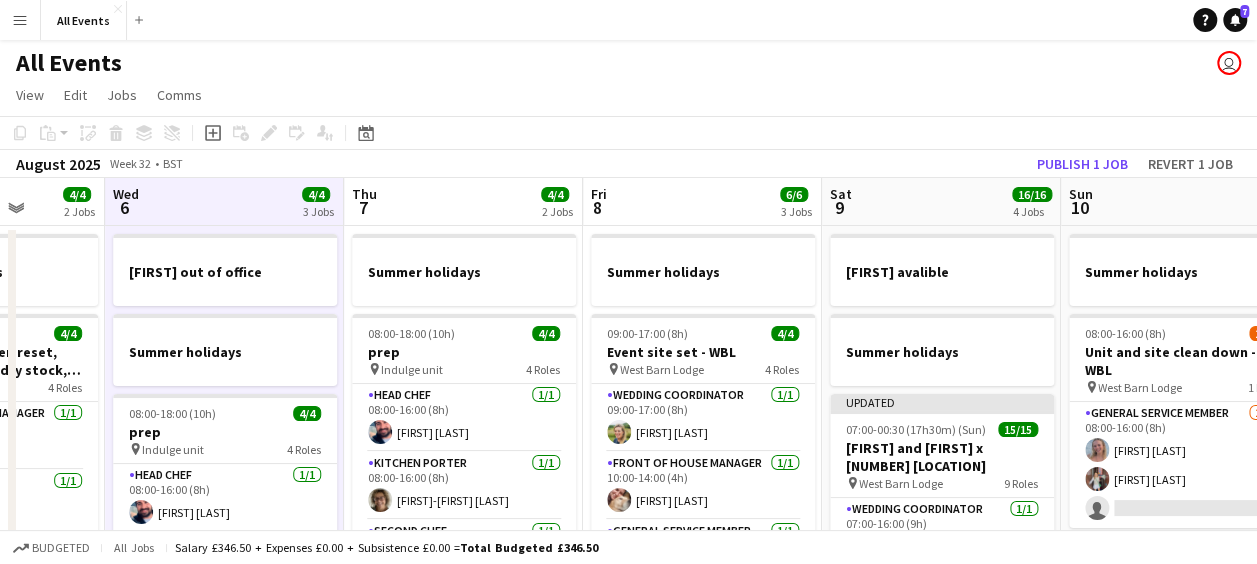 click on "Sat   9   16/16   4 Jobs" at bounding box center [941, 202] 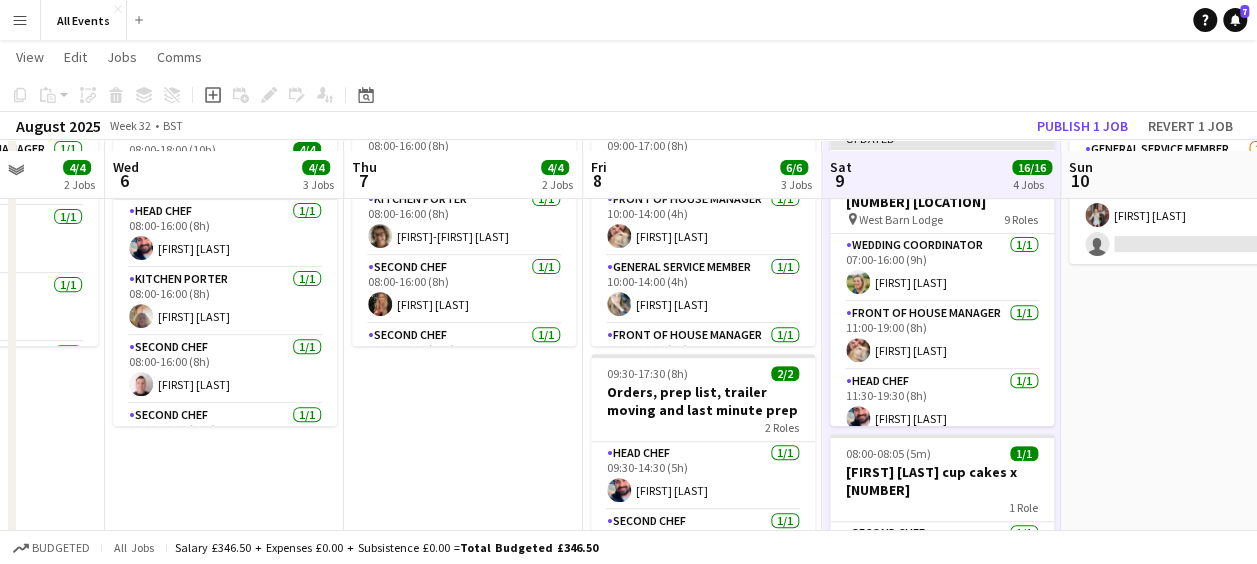 scroll, scrollTop: 276, scrollLeft: 0, axis: vertical 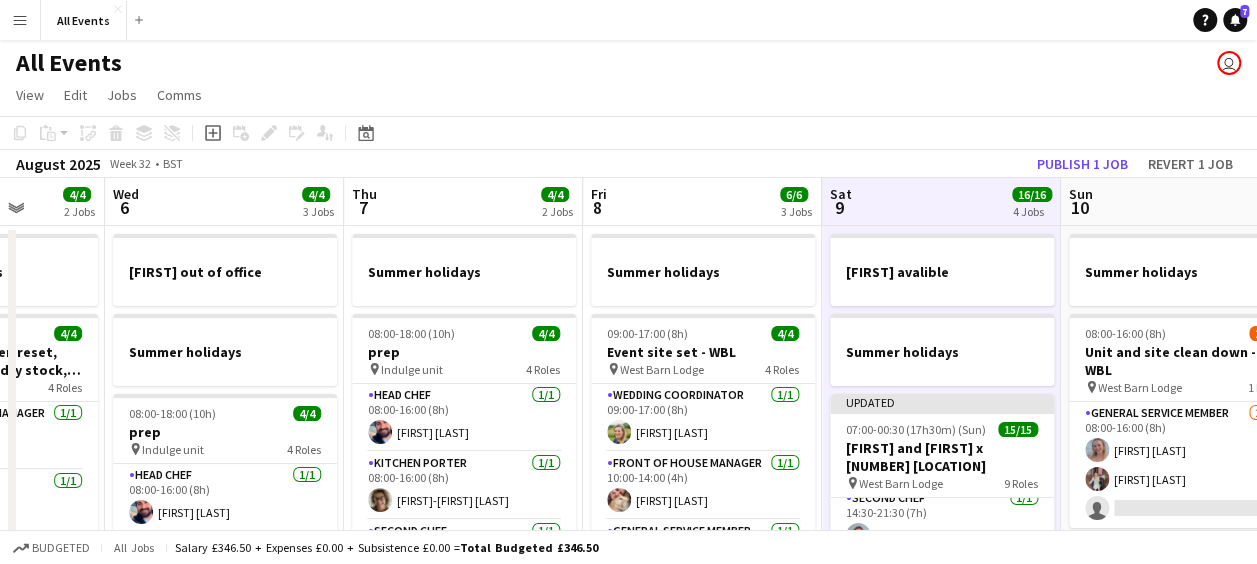 click on "Sat   9   16/16   4 Jobs" at bounding box center (941, 202) 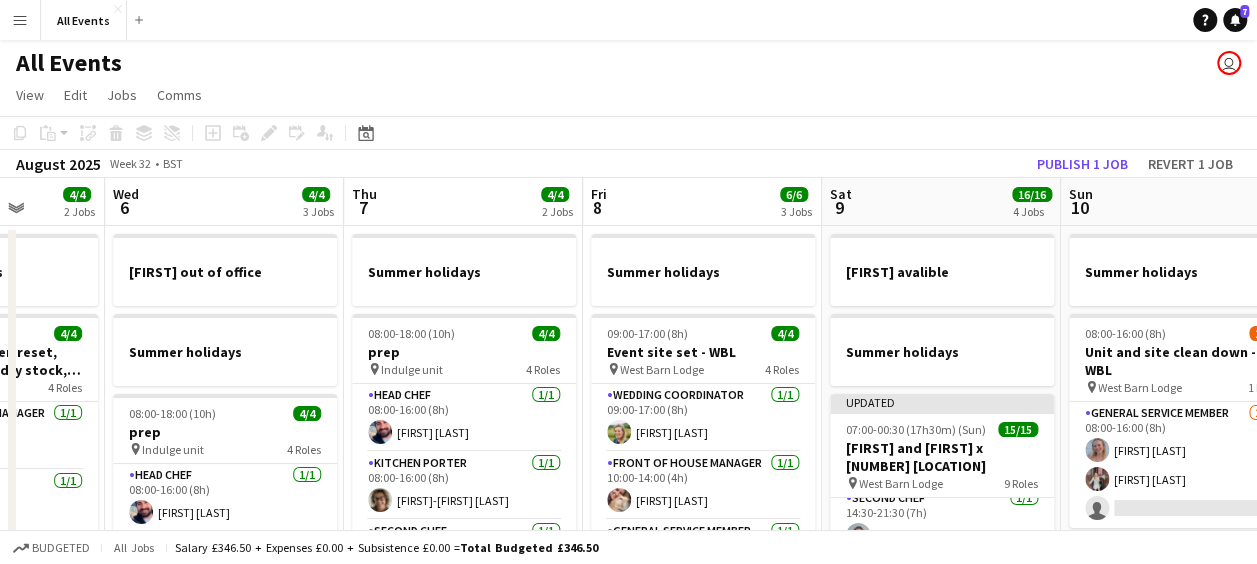 click on "Sat   9   16/16   4 Jobs" at bounding box center (941, 202) 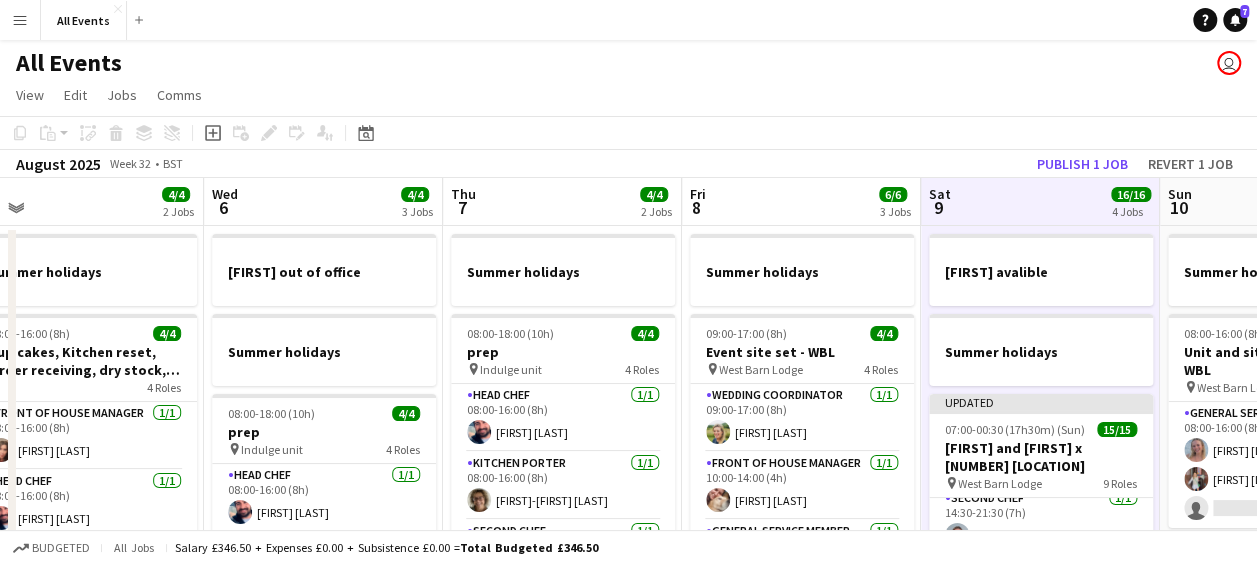 scroll, scrollTop: 0, scrollLeft: 534, axis: horizontal 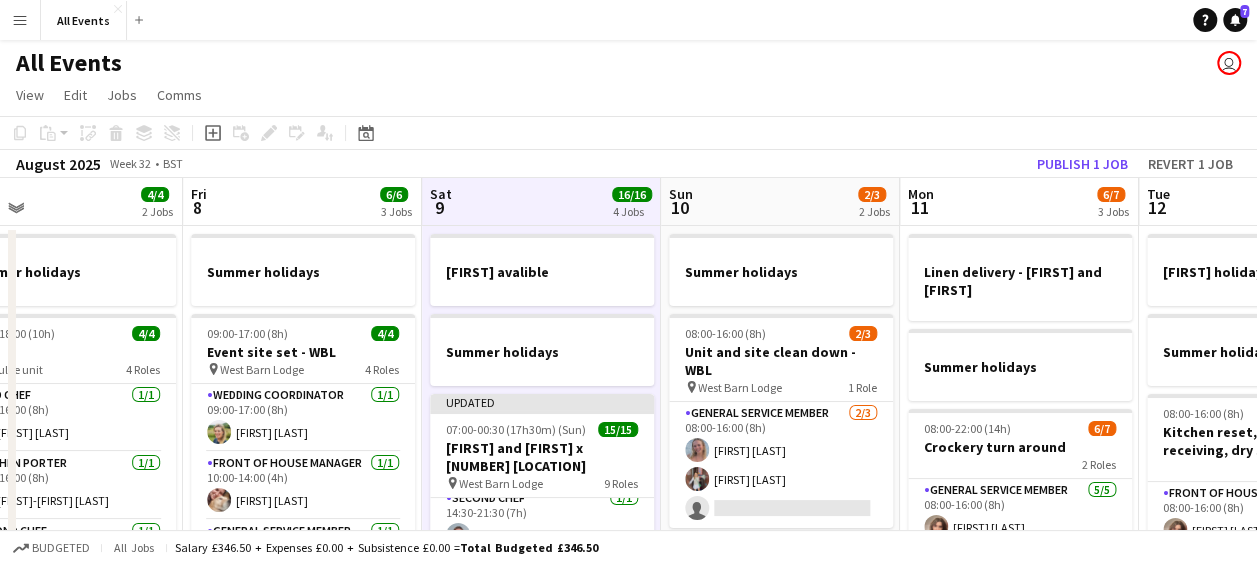 click on "Sun   10   2/3   2 Jobs" at bounding box center [780, 202] 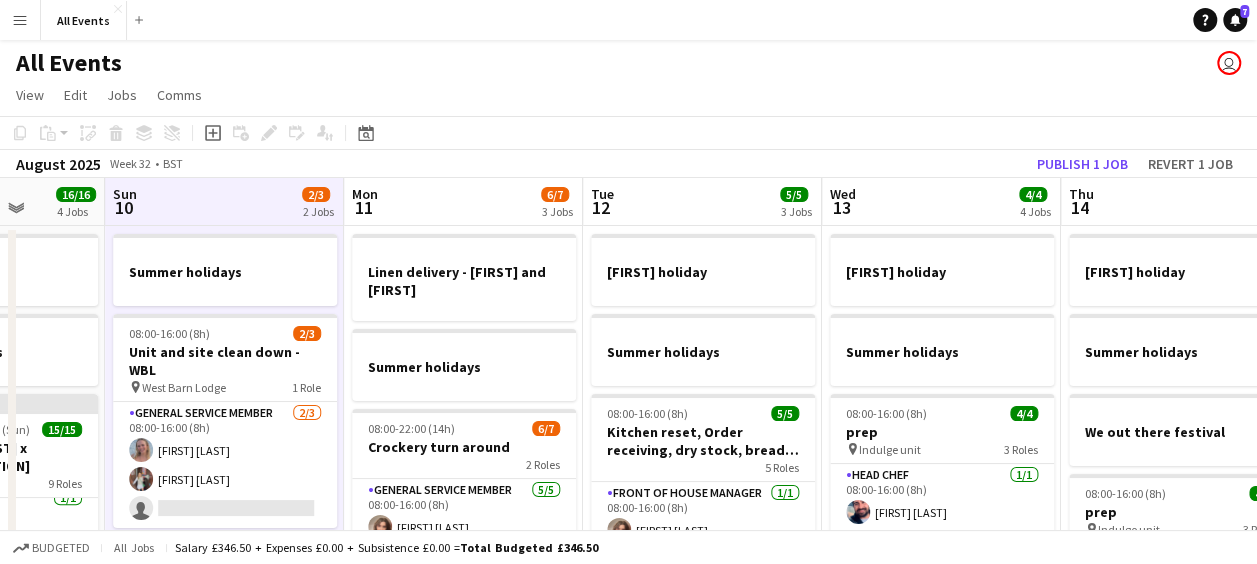 scroll, scrollTop: 0, scrollLeft: 616, axis: horizontal 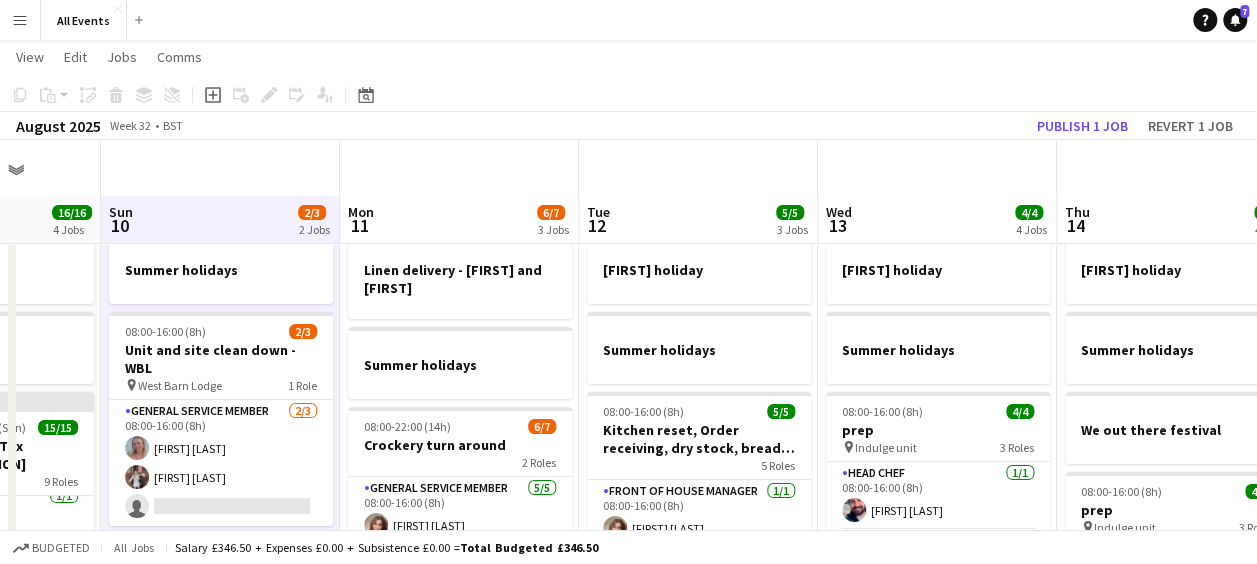 click on "Wed   13   4/4   4 Jobs" at bounding box center (937, 220) 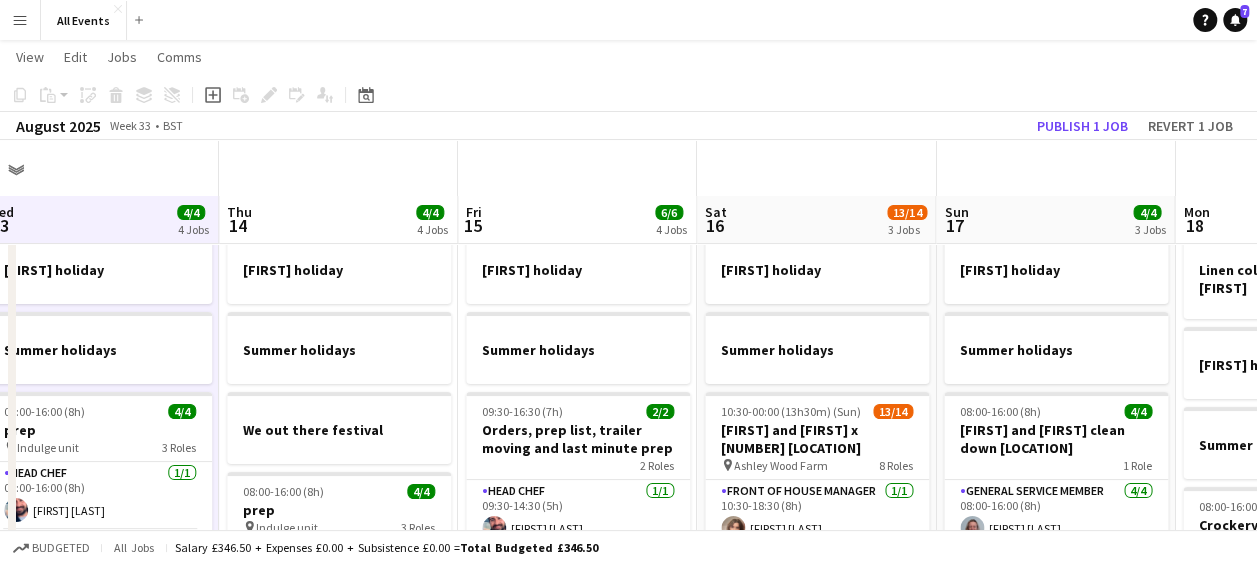 scroll, scrollTop: 0, scrollLeft: 498, axis: horizontal 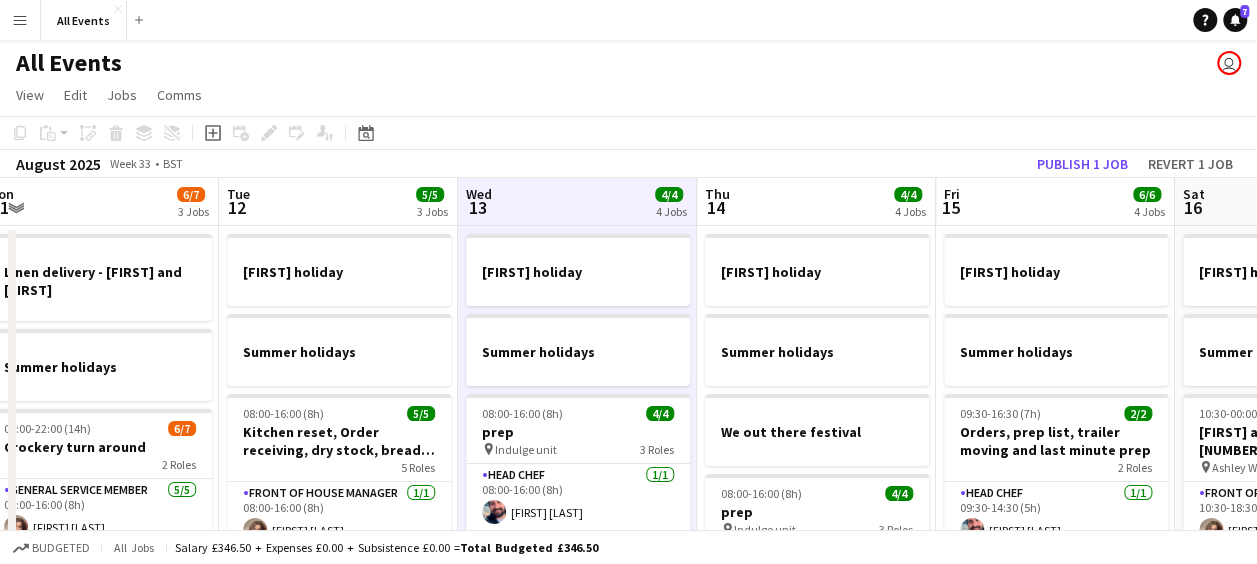 click on "Thu   14   4/4   4 Jobs" at bounding box center (816, 202) 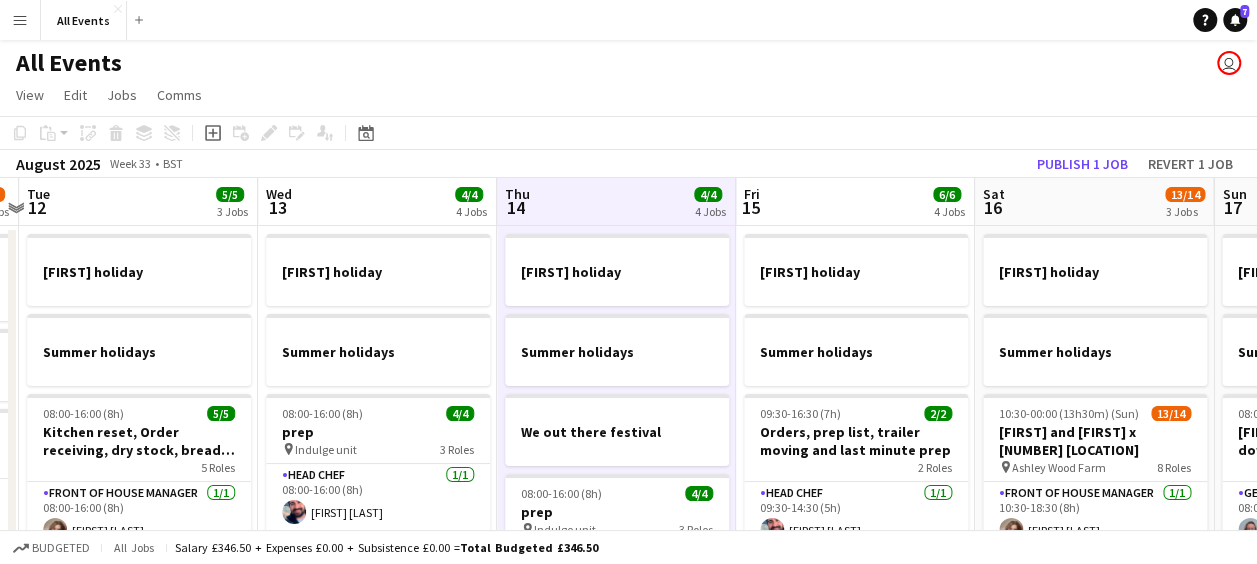 scroll, scrollTop: 0, scrollLeft: 738, axis: horizontal 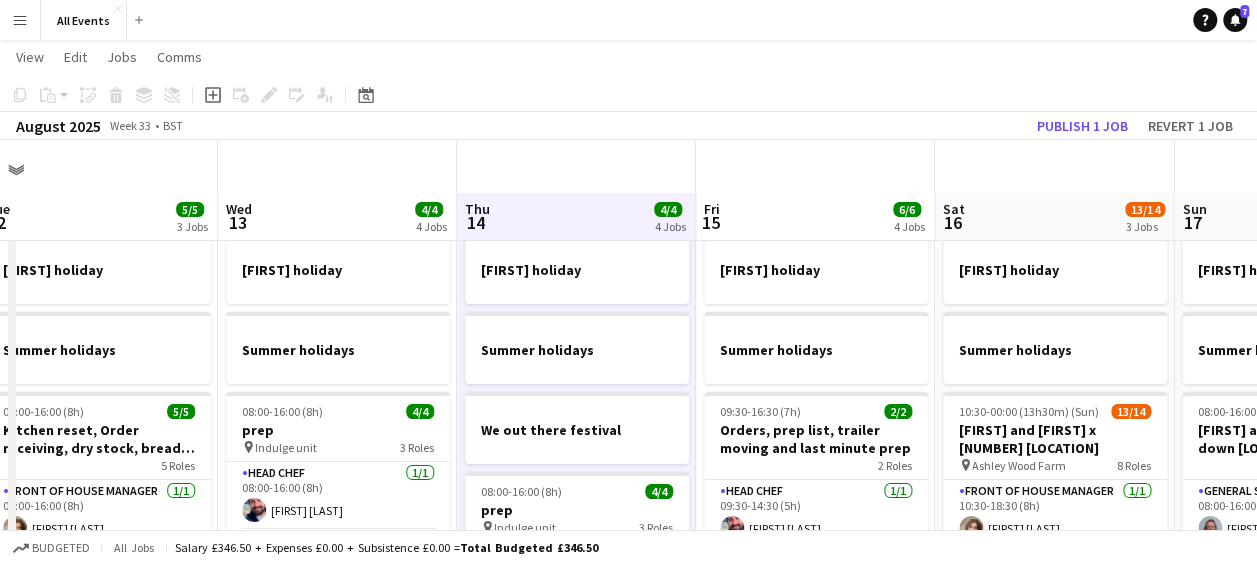 click on "Sat   16   13/14   3 Jobs" at bounding box center [1054, 217] 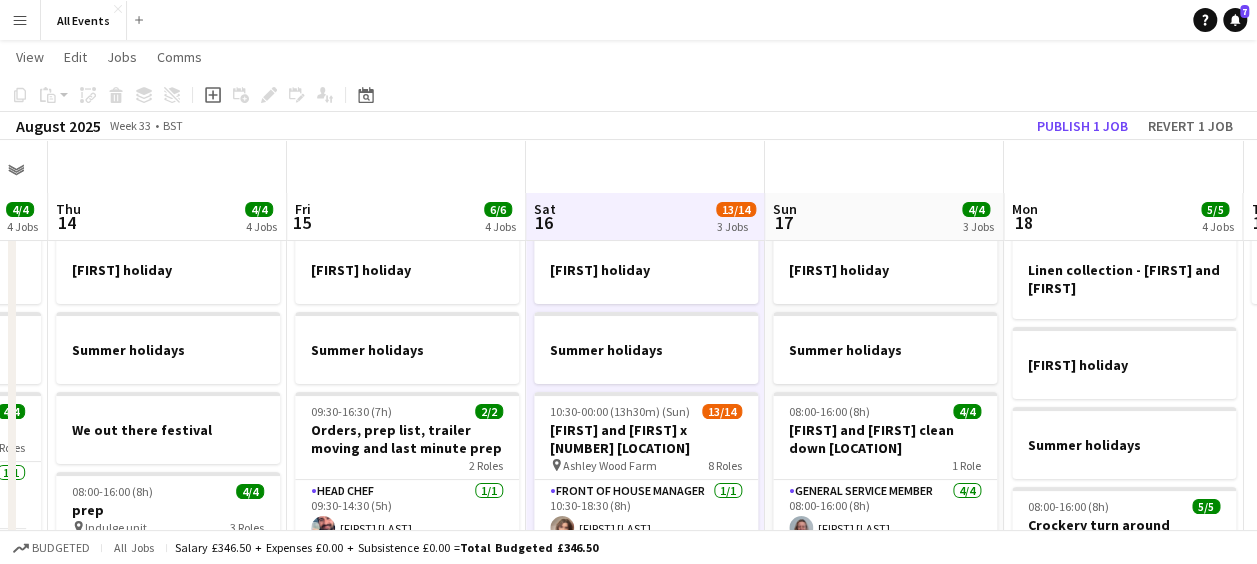 scroll, scrollTop: 0, scrollLeft: 780, axis: horizontal 